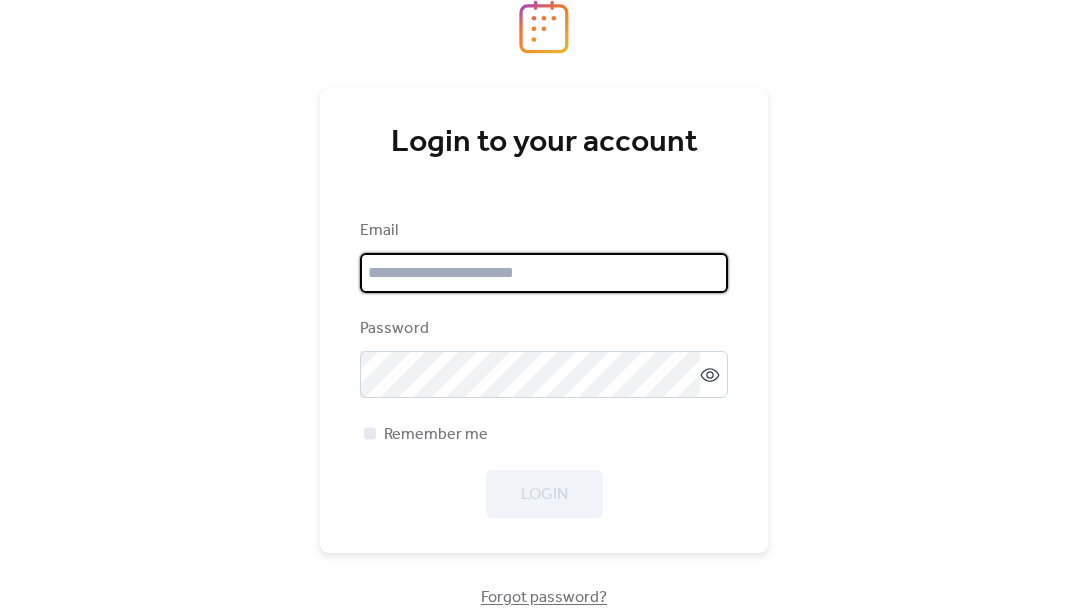 scroll, scrollTop: 0, scrollLeft: 0, axis: both 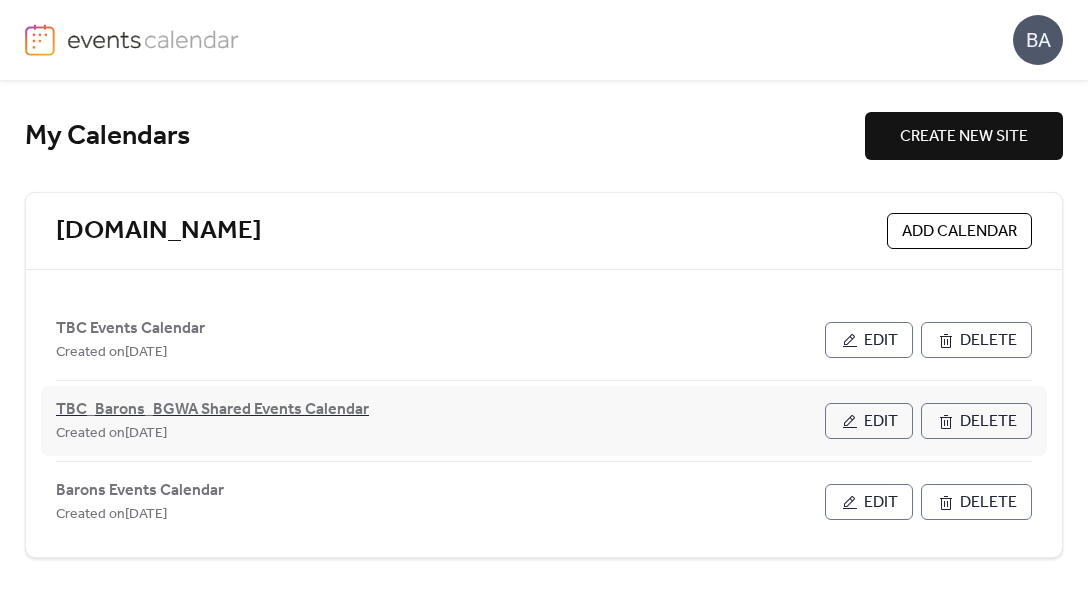 click on "TBC_Barons_BGWA Shared Events Calendar" at bounding box center [212, 410] 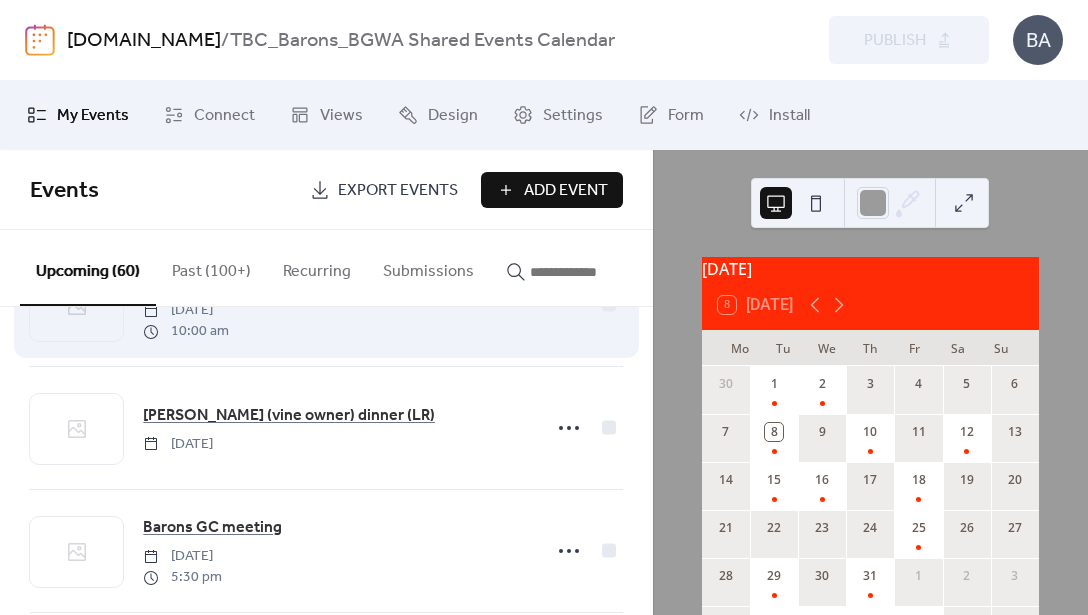 scroll, scrollTop: 213, scrollLeft: 0, axis: vertical 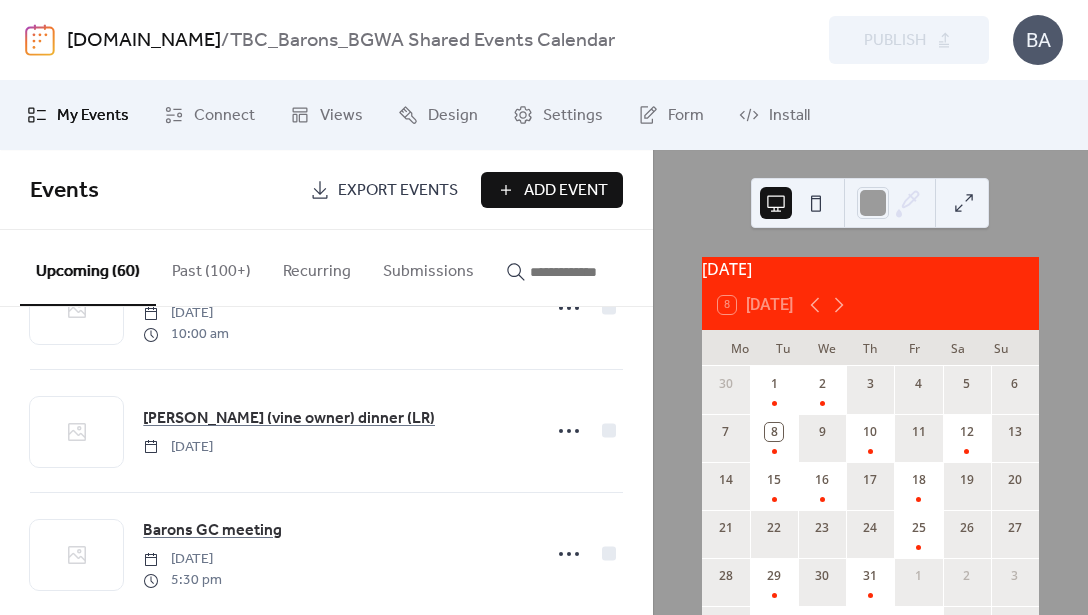 click on "Add Event" at bounding box center [566, 191] 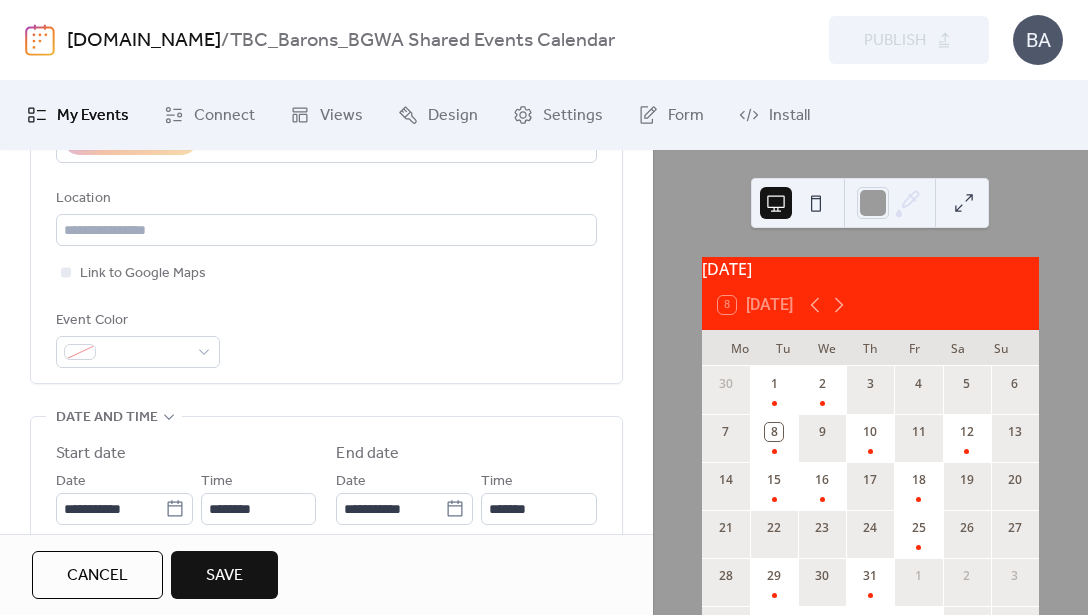 scroll, scrollTop: 427, scrollLeft: 0, axis: vertical 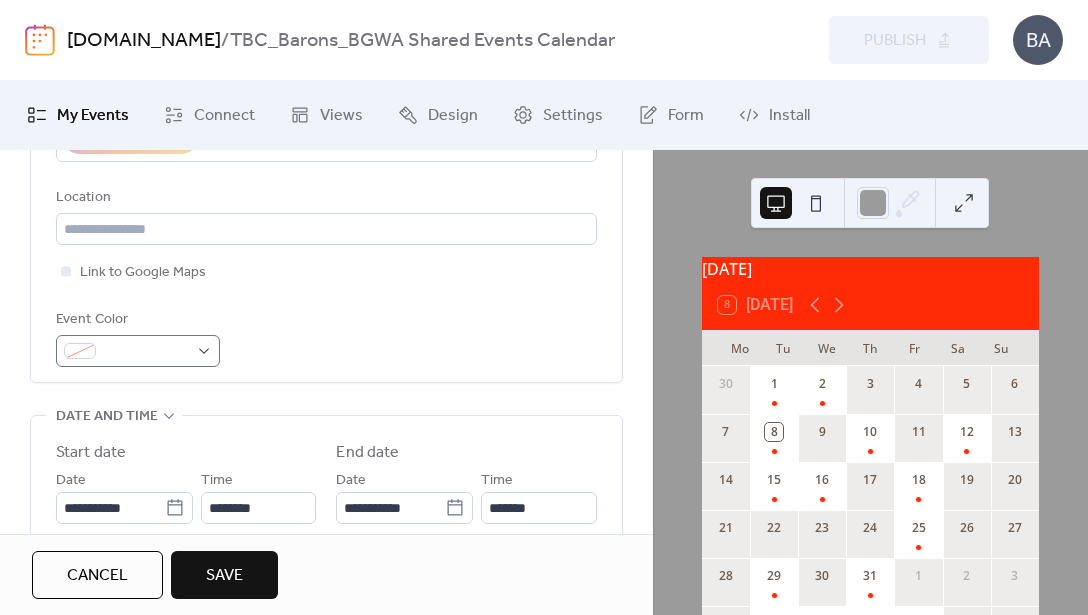 type on "**********" 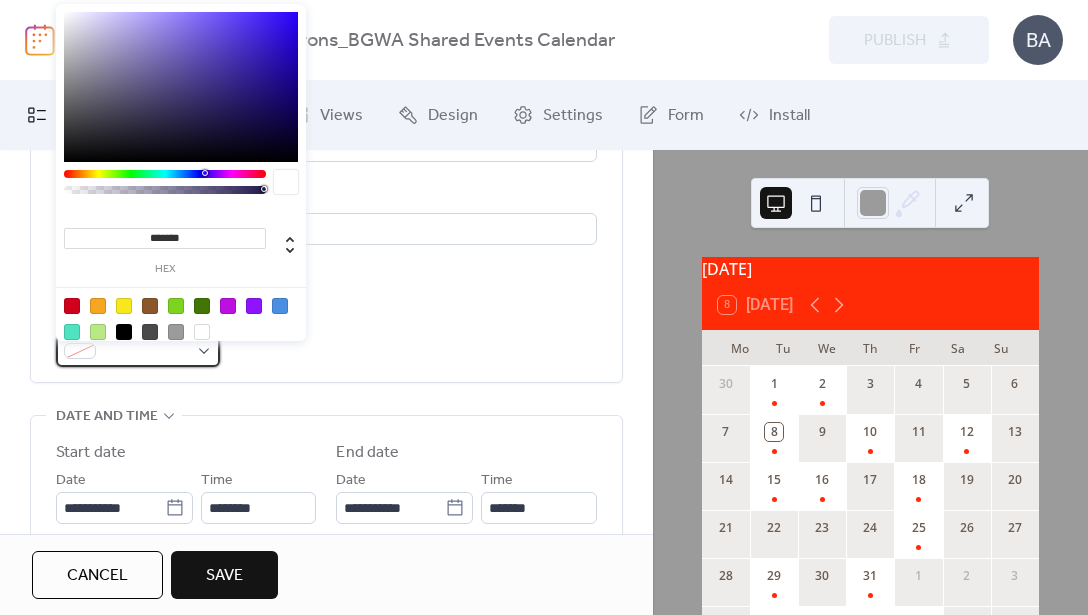 click at bounding box center [138, 351] 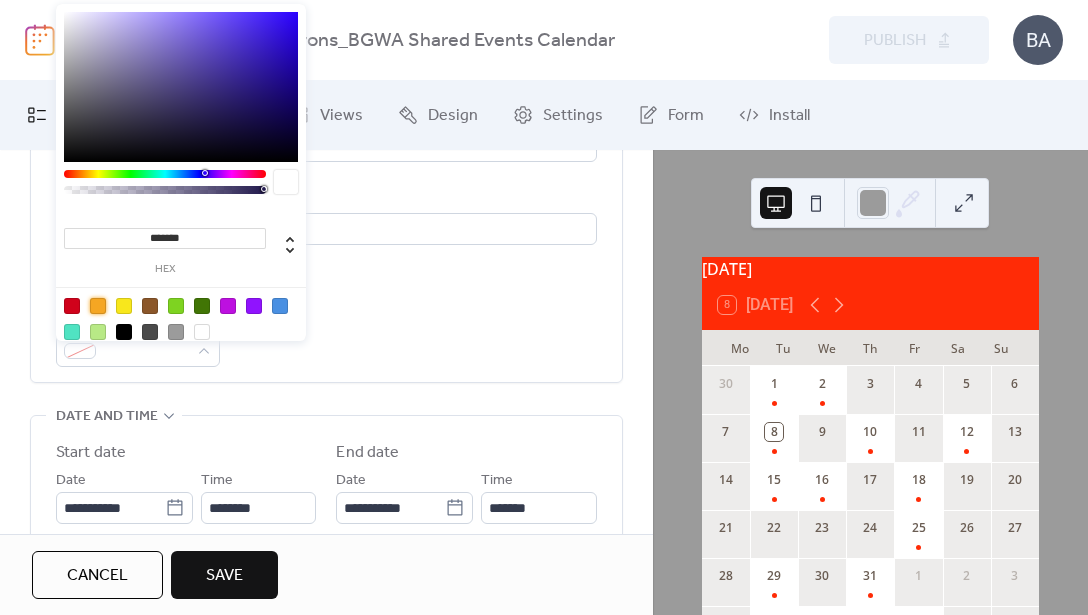 click at bounding box center (98, 306) 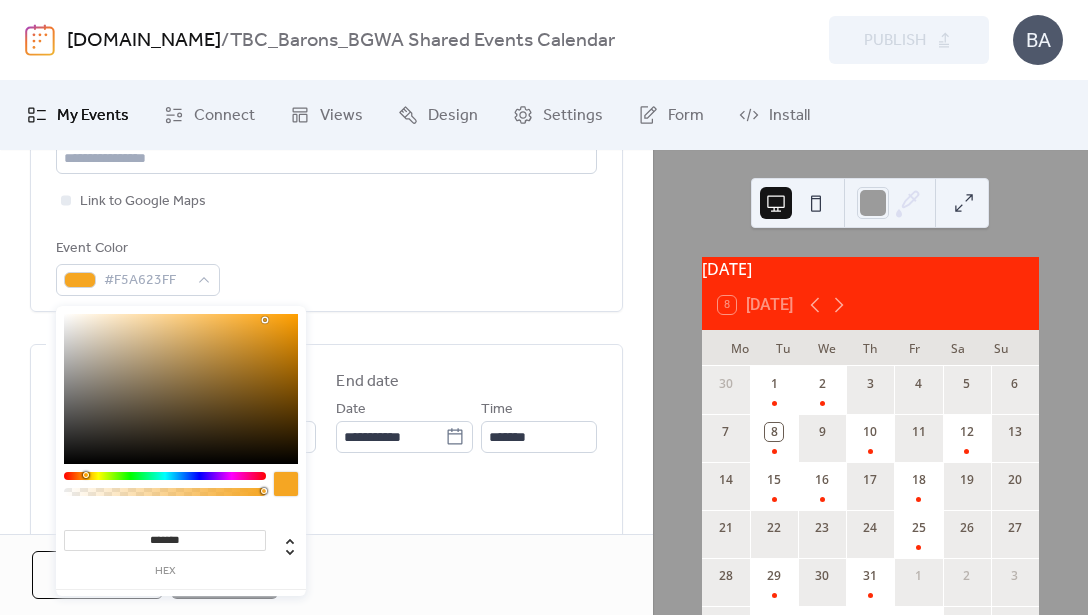 scroll, scrollTop: 499, scrollLeft: 0, axis: vertical 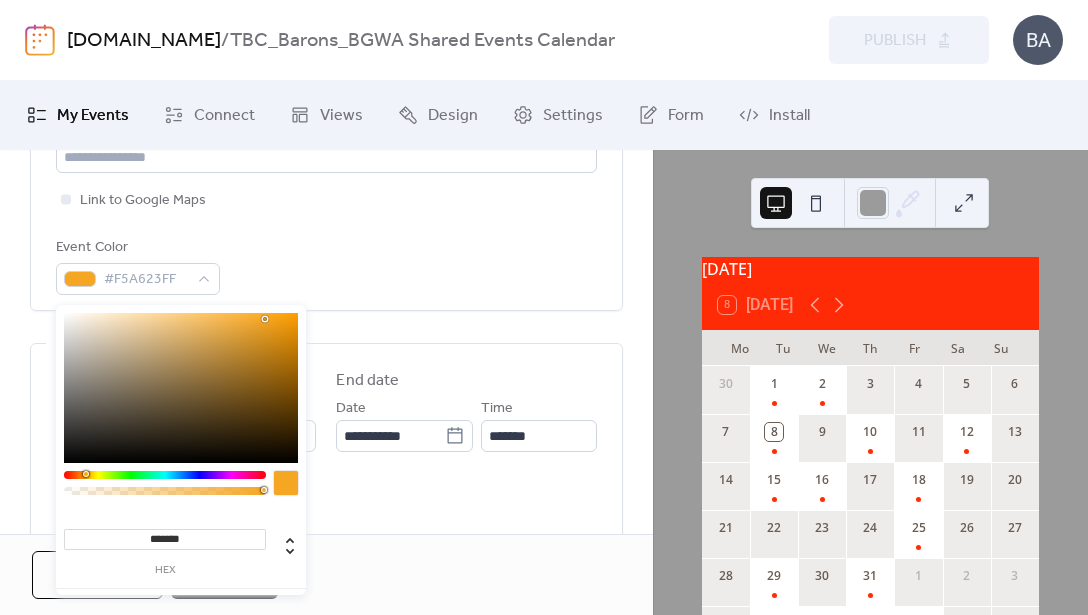 click on "All day event Display date only Hide event end time" at bounding box center [326, 512] 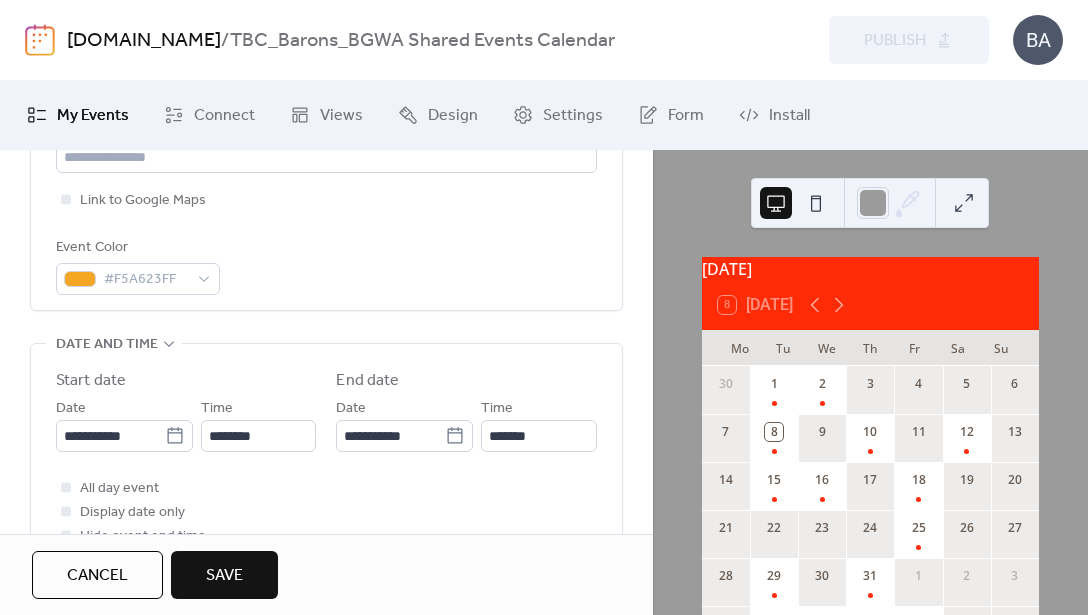 scroll, scrollTop: 0, scrollLeft: 0, axis: both 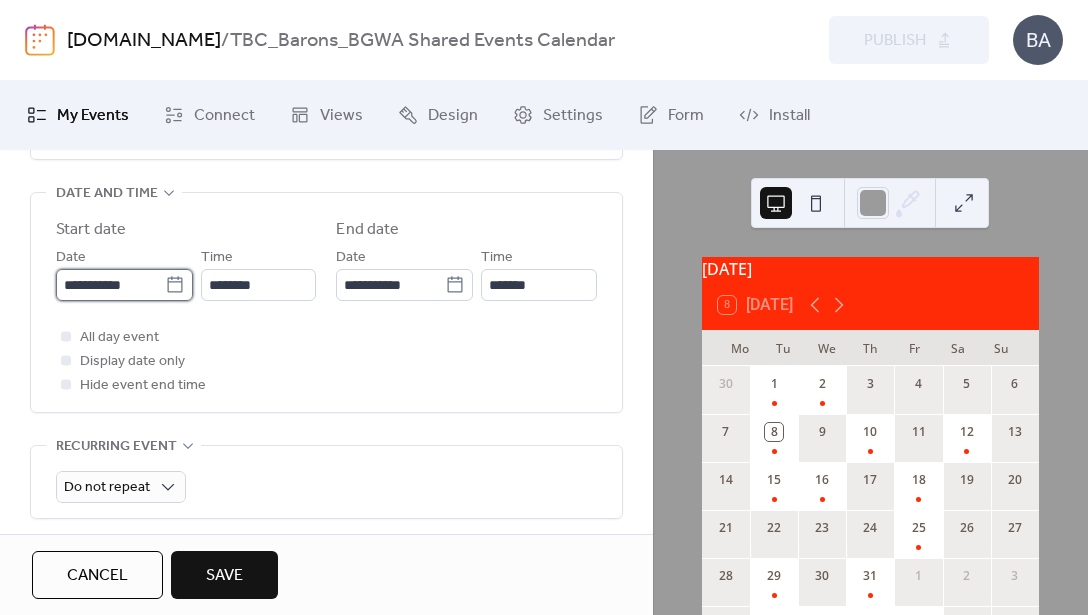 click on "**********" at bounding box center (110, 285) 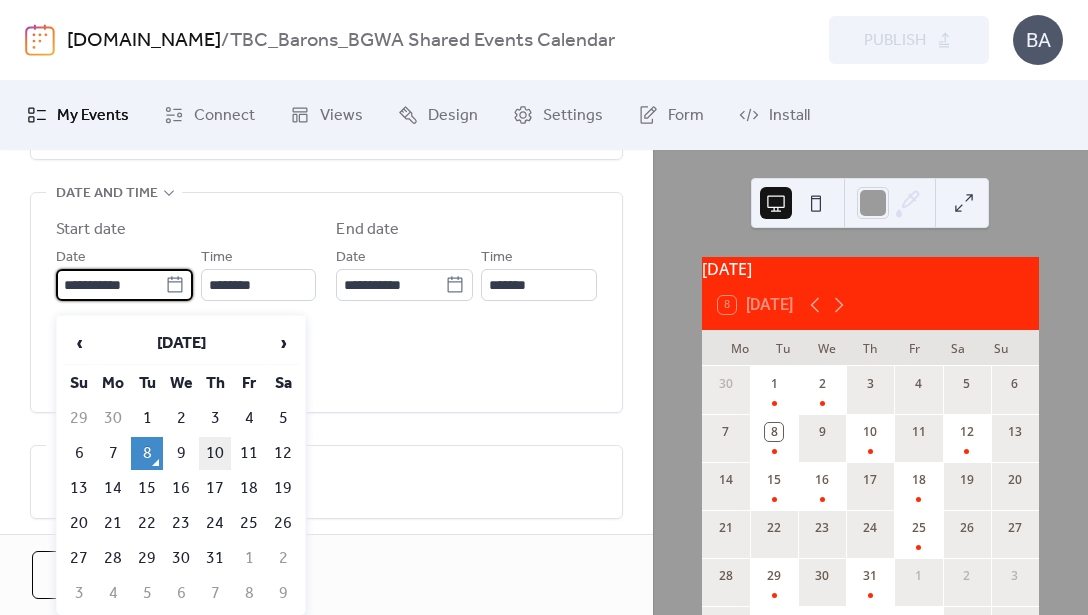 click on "10" at bounding box center (215, 453) 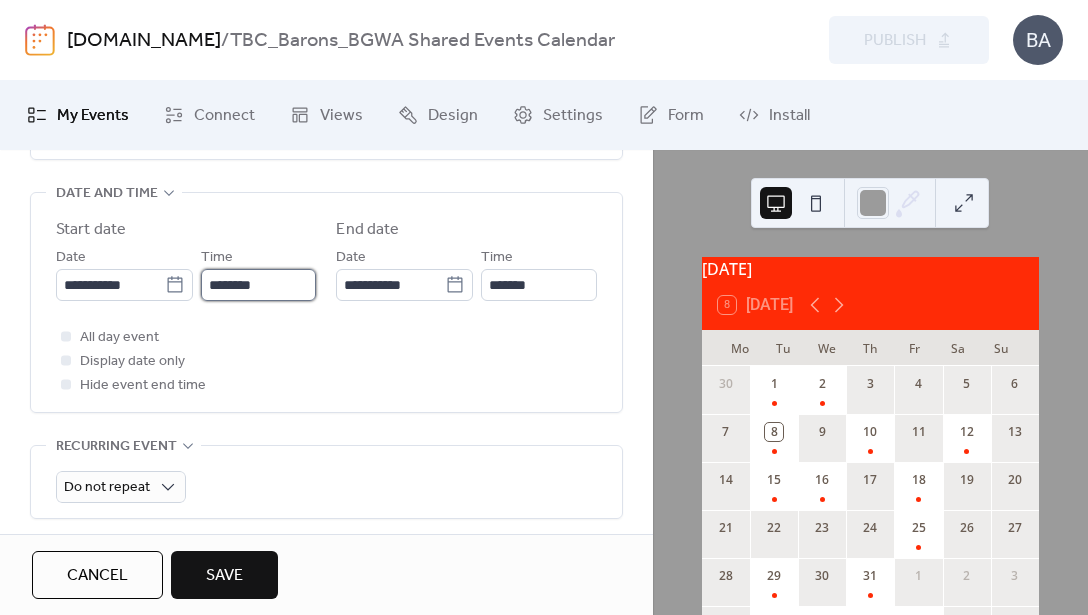 click on "********" at bounding box center [259, 285] 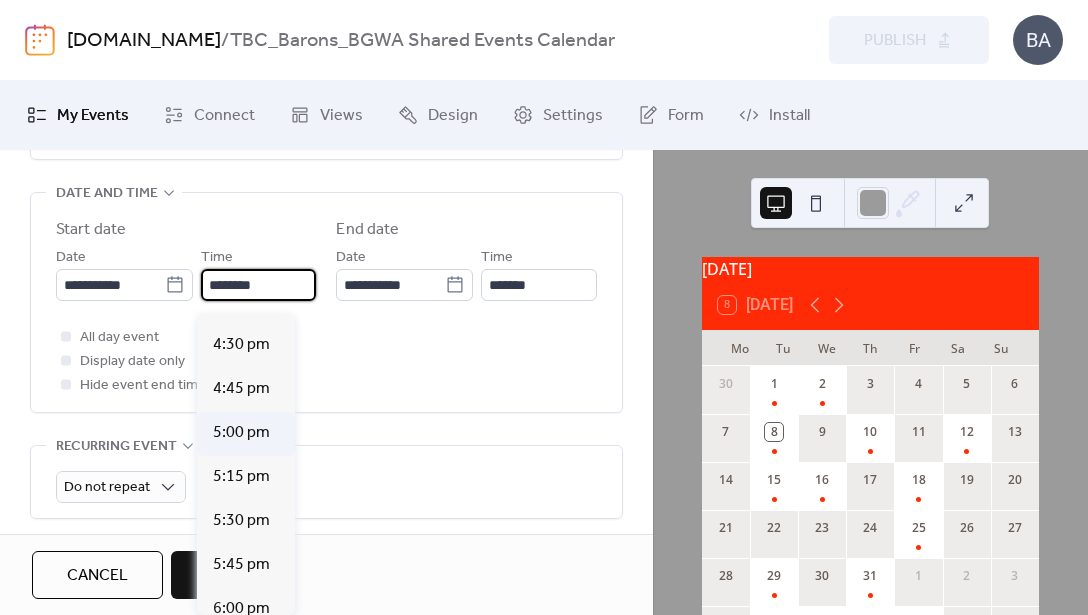 scroll, scrollTop: 2891, scrollLeft: 0, axis: vertical 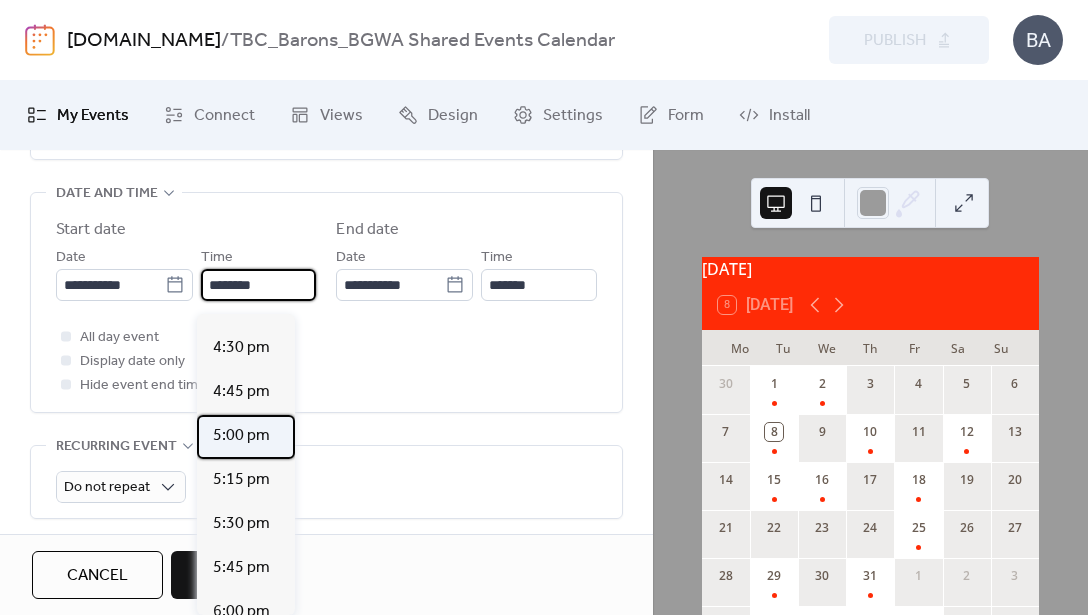 click on "5:00 pm" at bounding box center (241, 436) 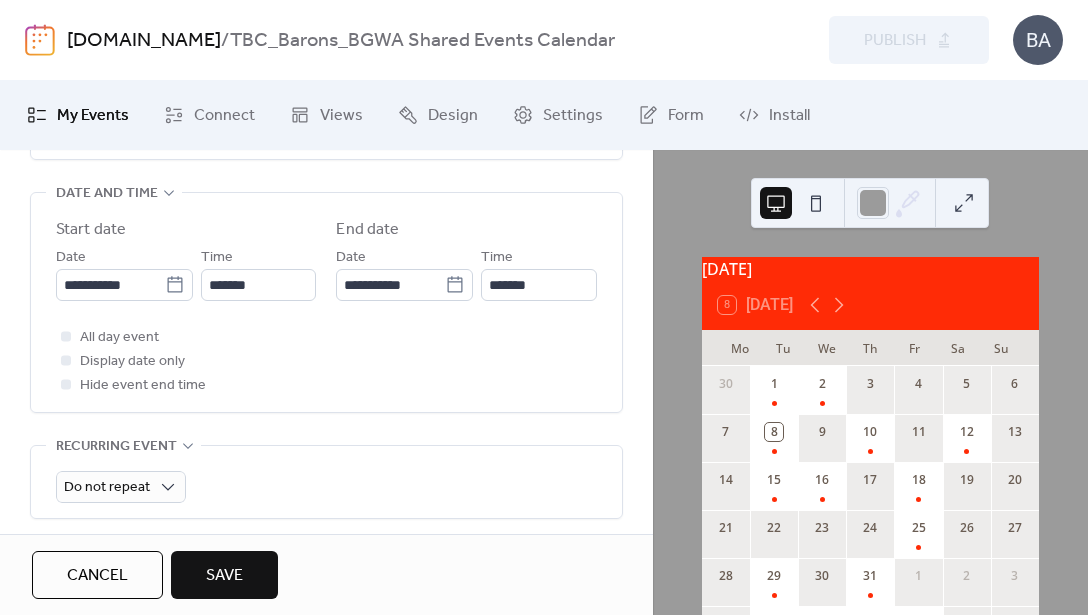 type on "*******" 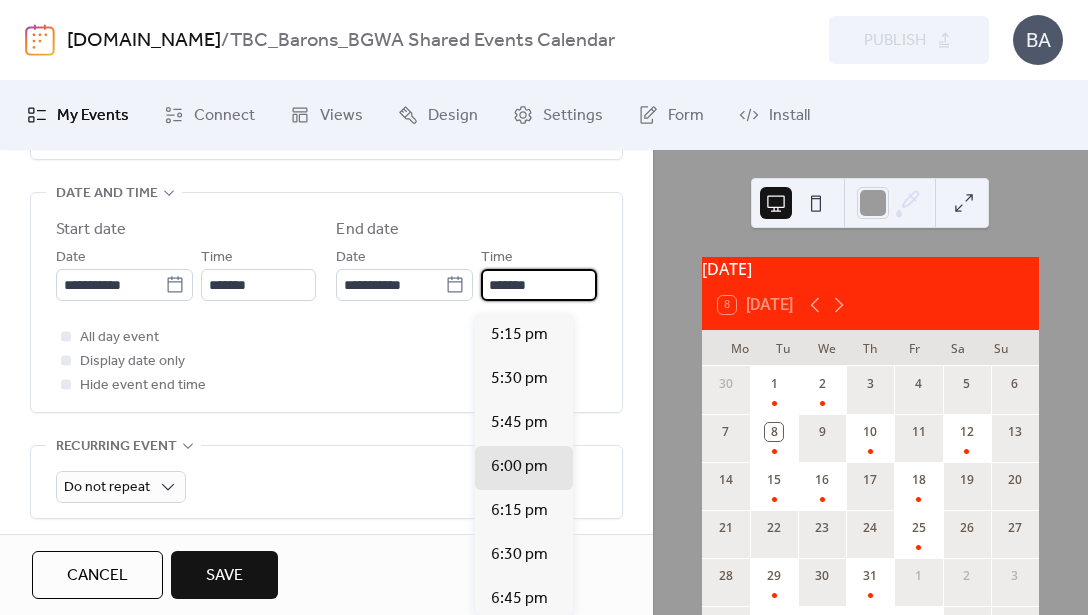 click on "*******" at bounding box center (539, 285) 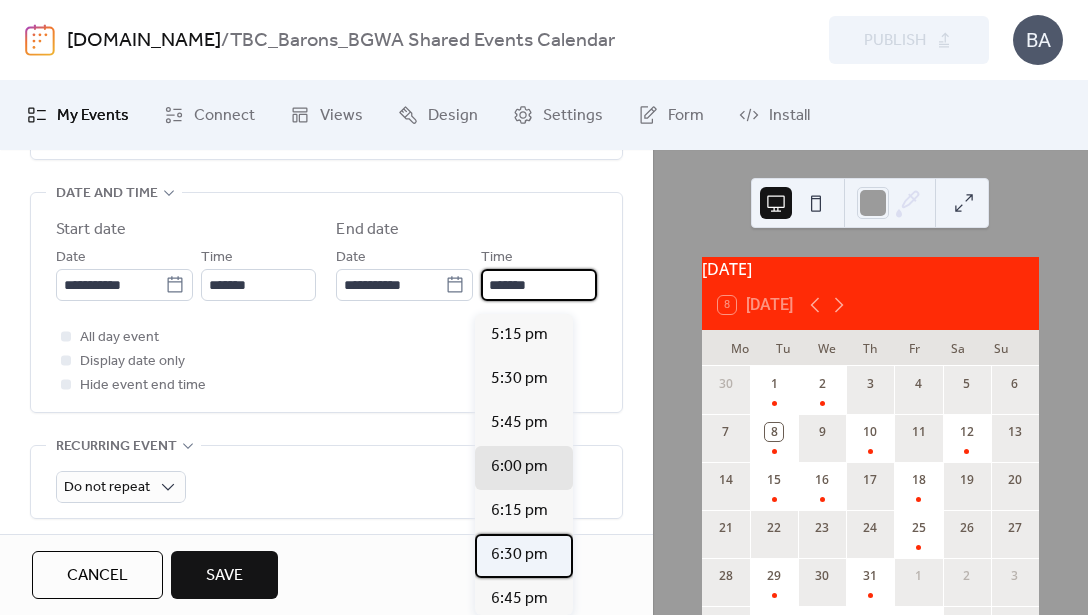 click on "6:30 pm" at bounding box center (519, 555) 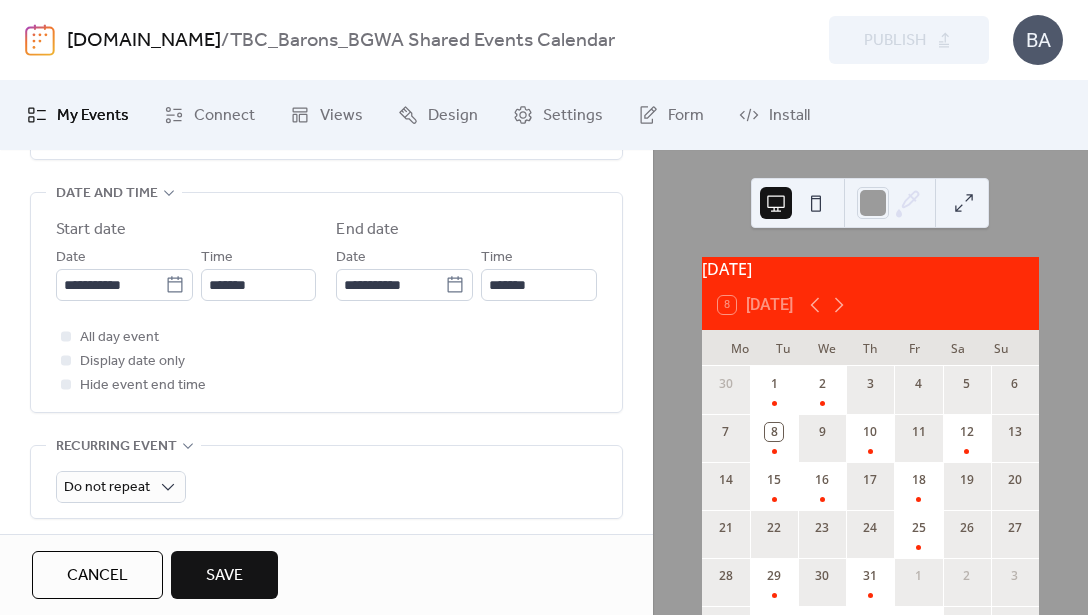 click on "Save" at bounding box center [224, 576] 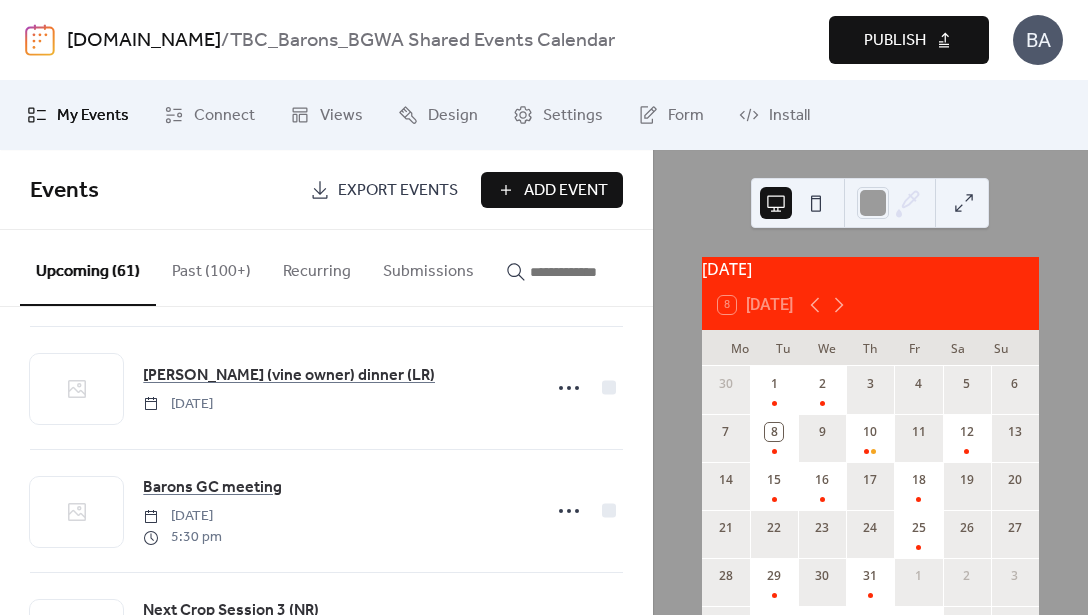 scroll, scrollTop: 260, scrollLeft: 0, axis: vertical 